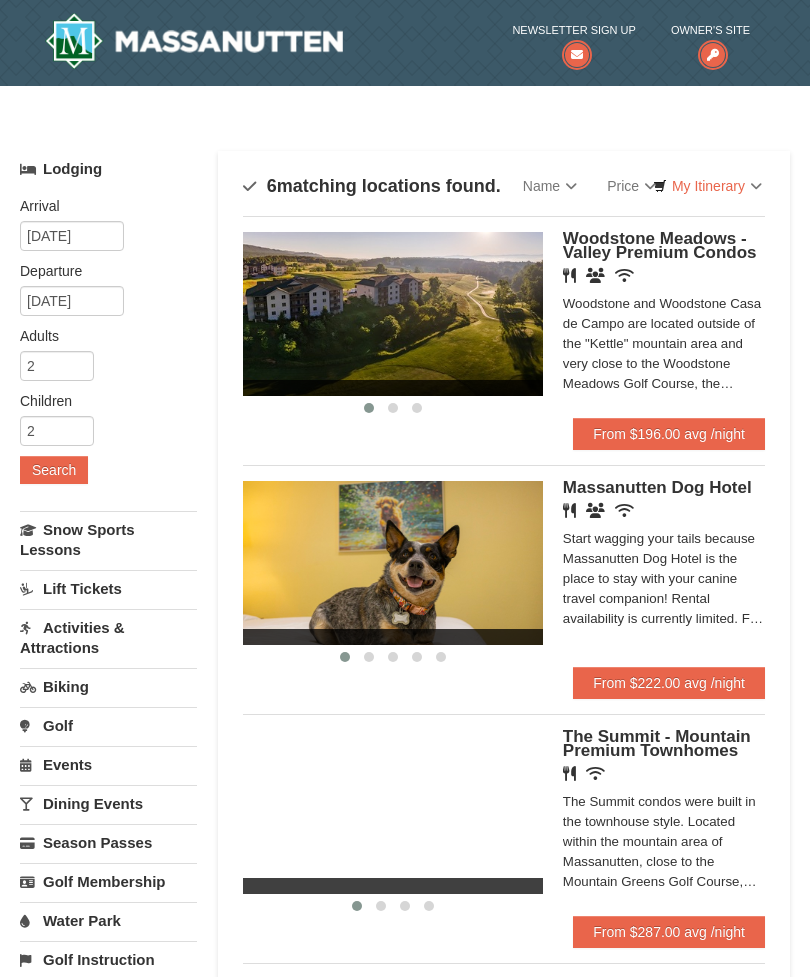 scroll, scrollTop: 0, scrollLeft: 0, axis: both 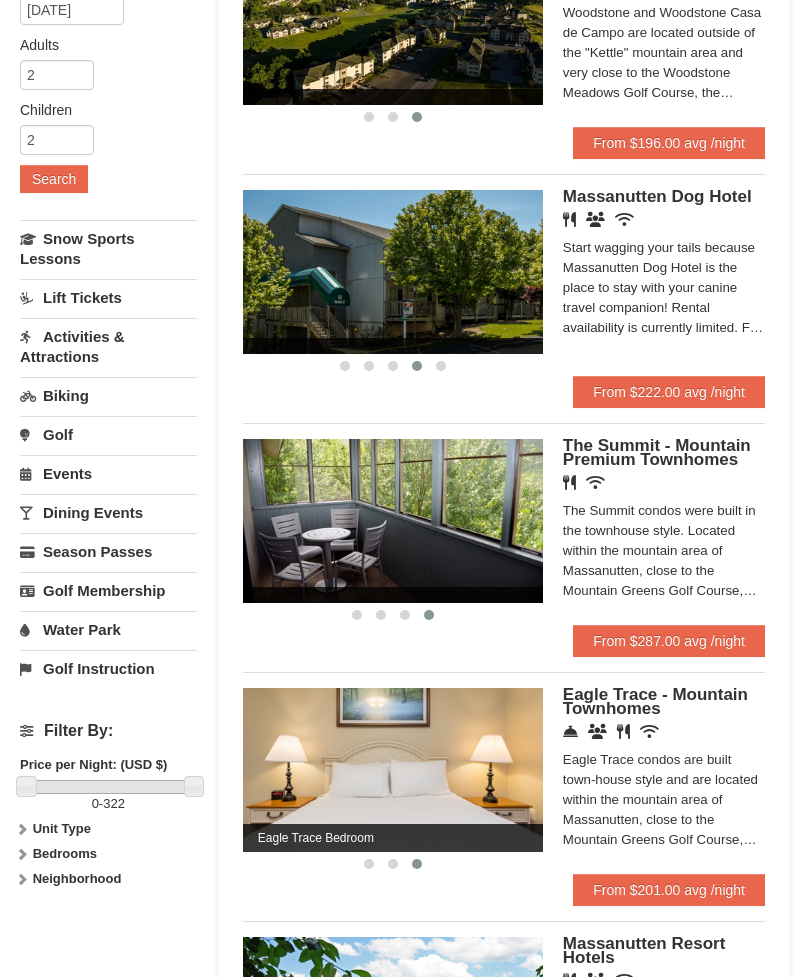 click on "From $201.00 avg /night" at bounding box center [669, 890] 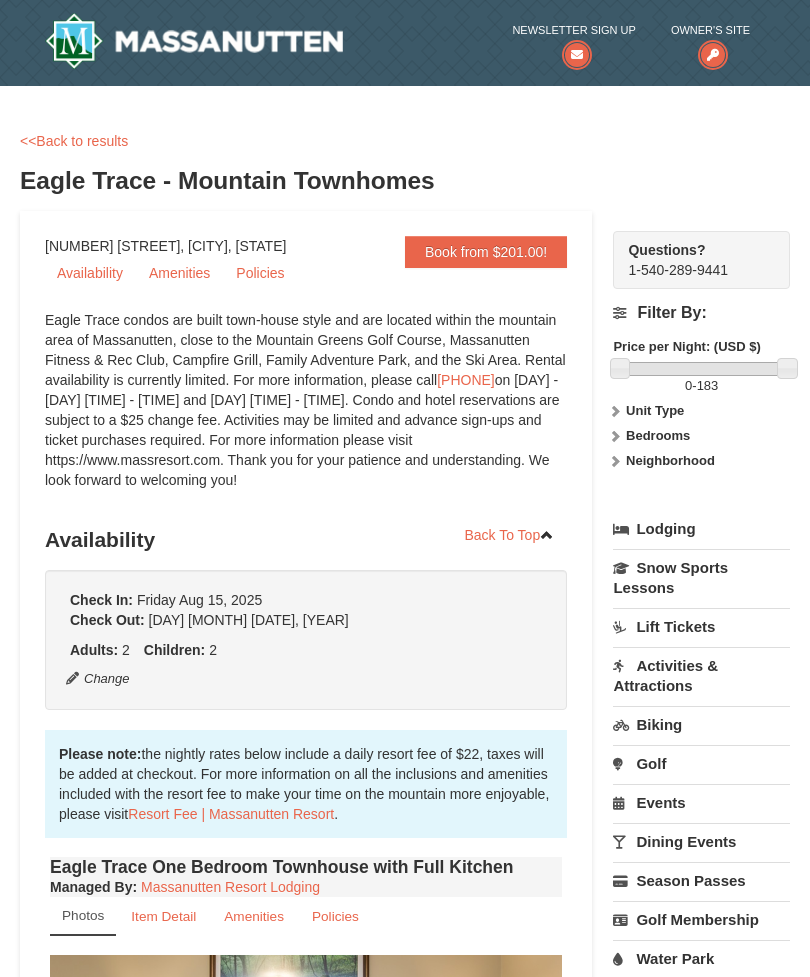 scroll, scrollTop: 0, scrollLeft: 0, axis: both 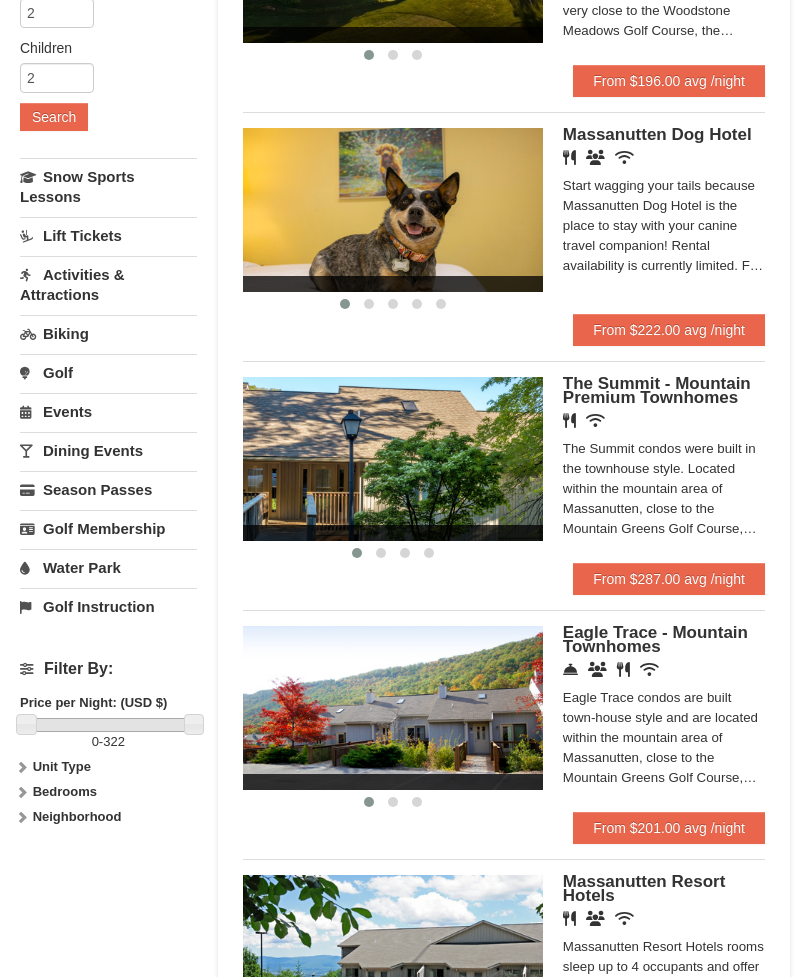 click at bounding box center [393, 459] 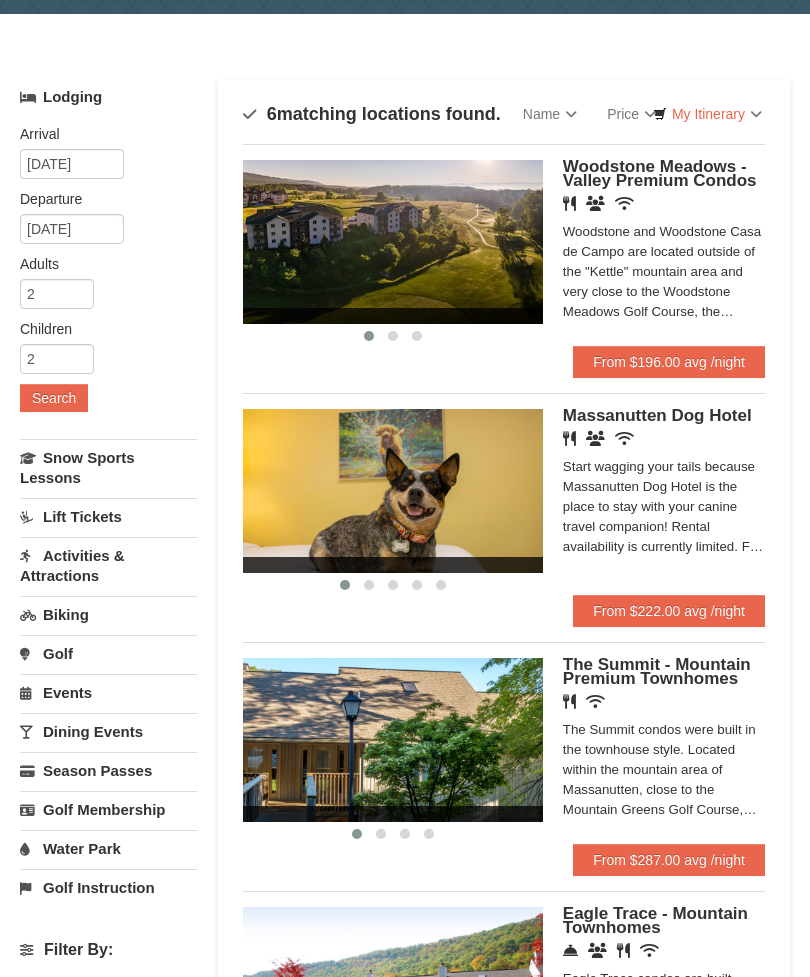 scroll, scrollTop: 71, scrollLeft: 0, axis: vertical 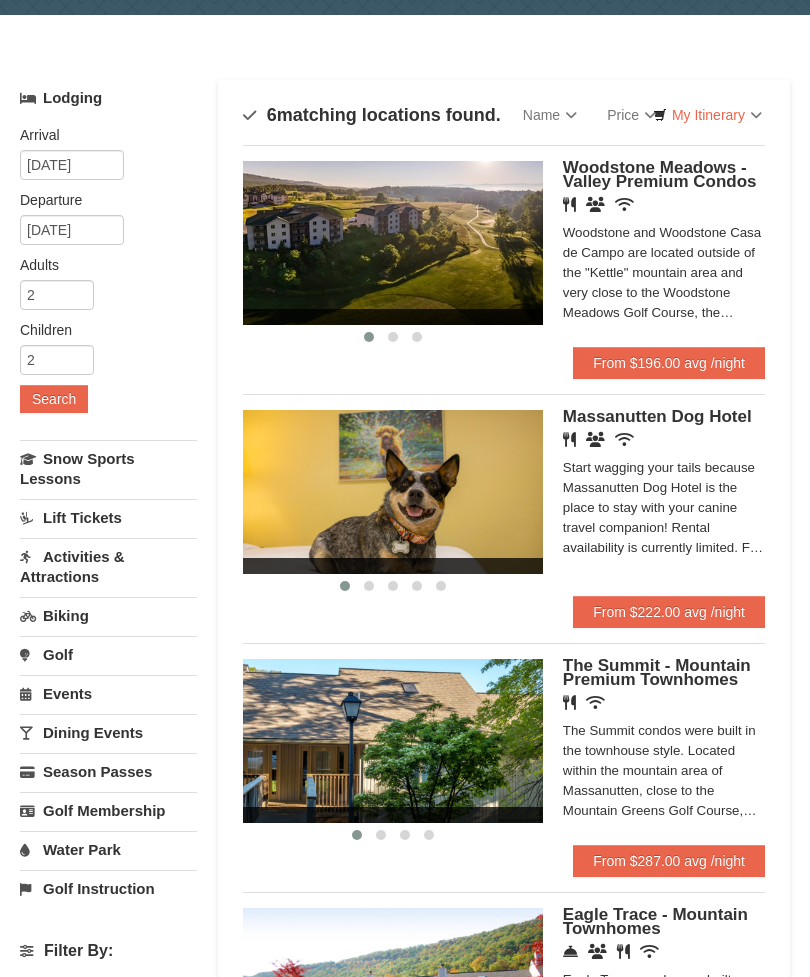 click at bounding box center (393, 243) 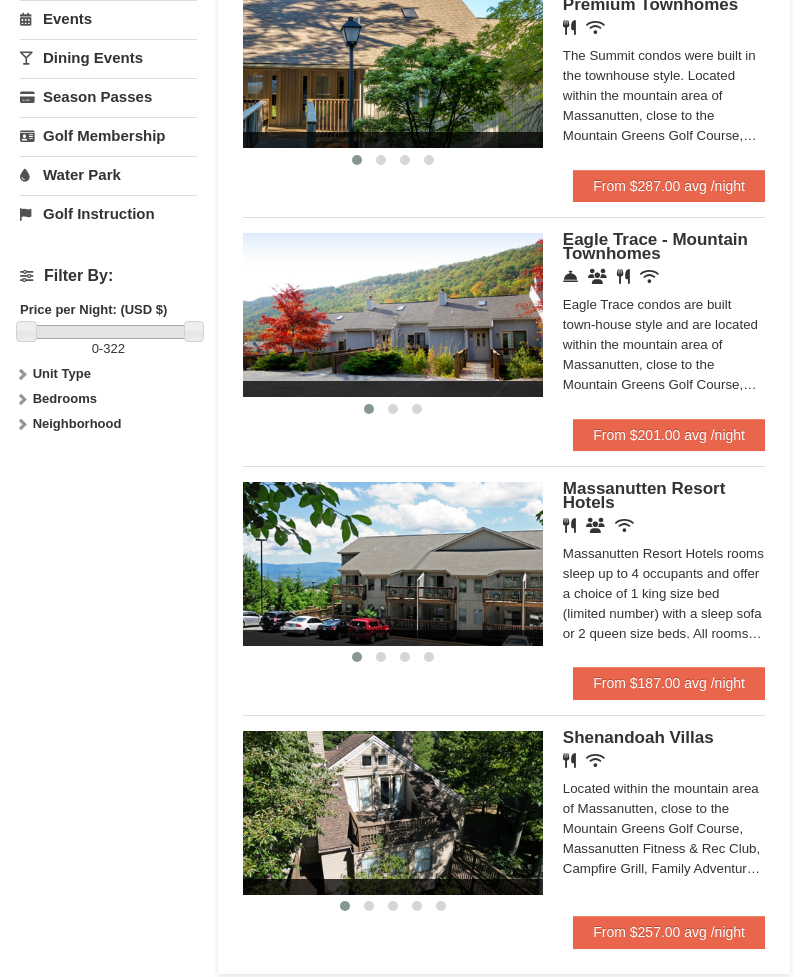 scroll, scrollTop: 746, scrollLeft: 0, axis: vertical 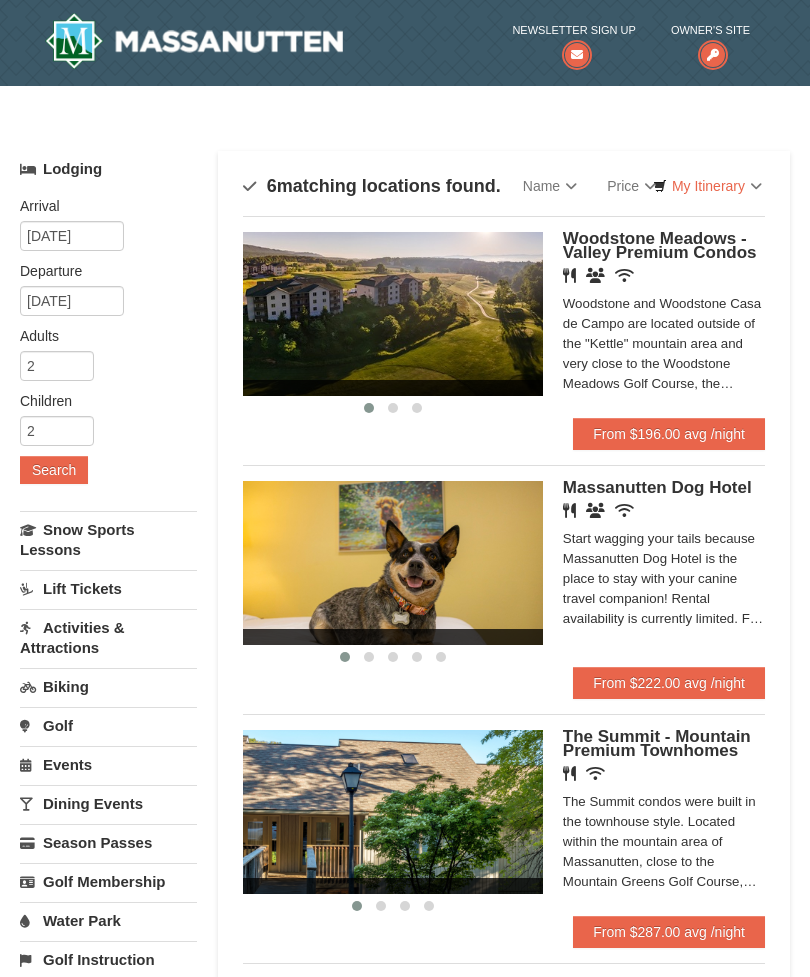click on "From $196.00 avg /night" at bounding box center [669, 434] 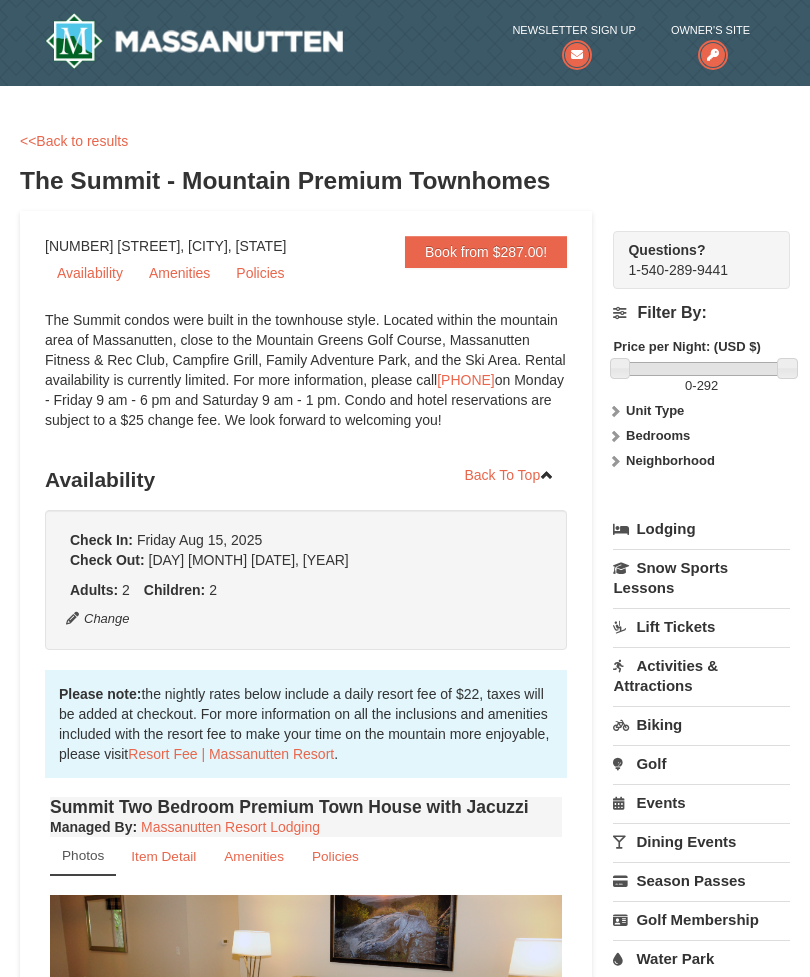 scroll, scrollTop: 0, scrollLeft: 0, axis: both 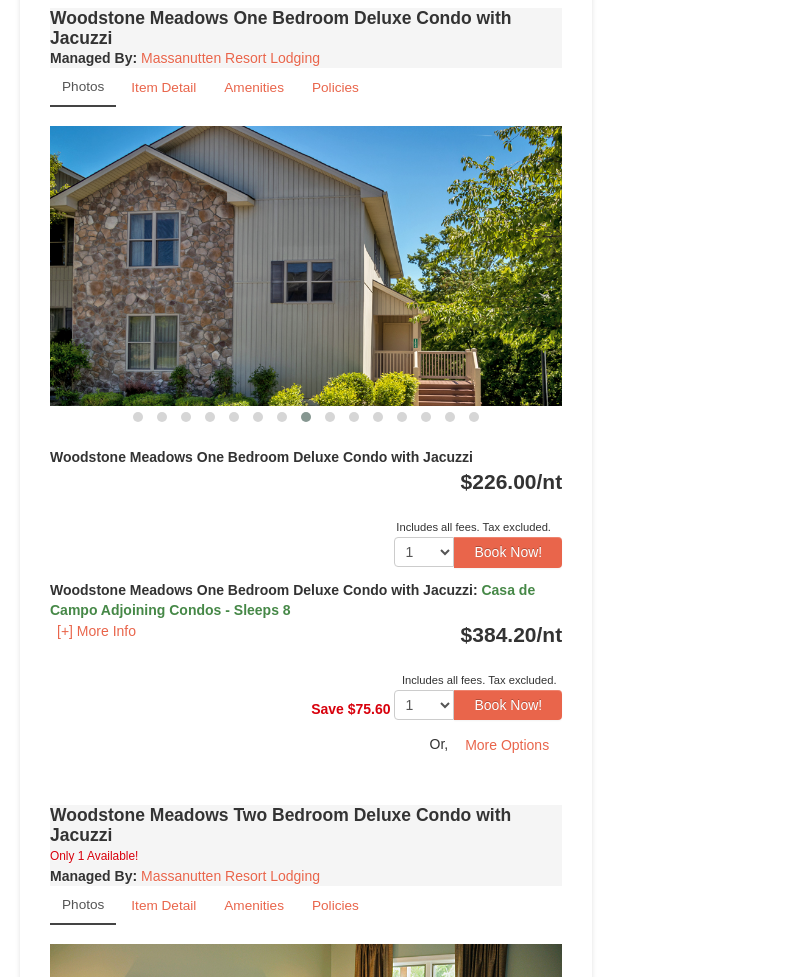 click on "Book Now!" at bounding box center (508, 552) 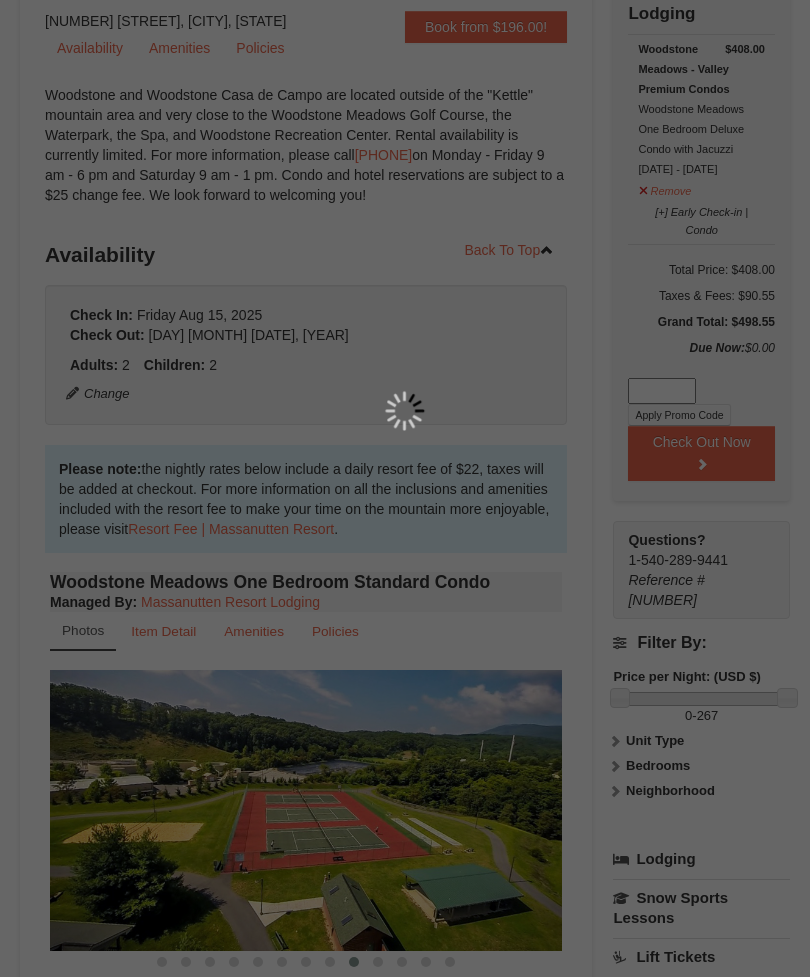 scroll, scrollTop: 211, scrollLeft: 0, axis: vertical 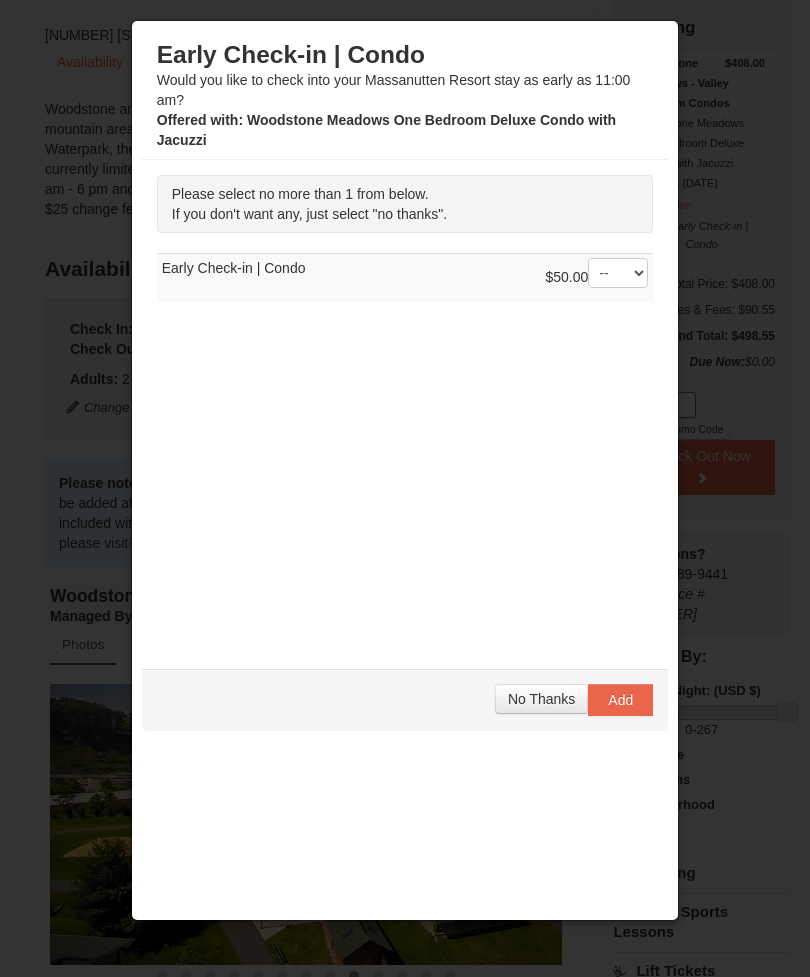 click on "No Thanks" at bounding box center (541, 699) 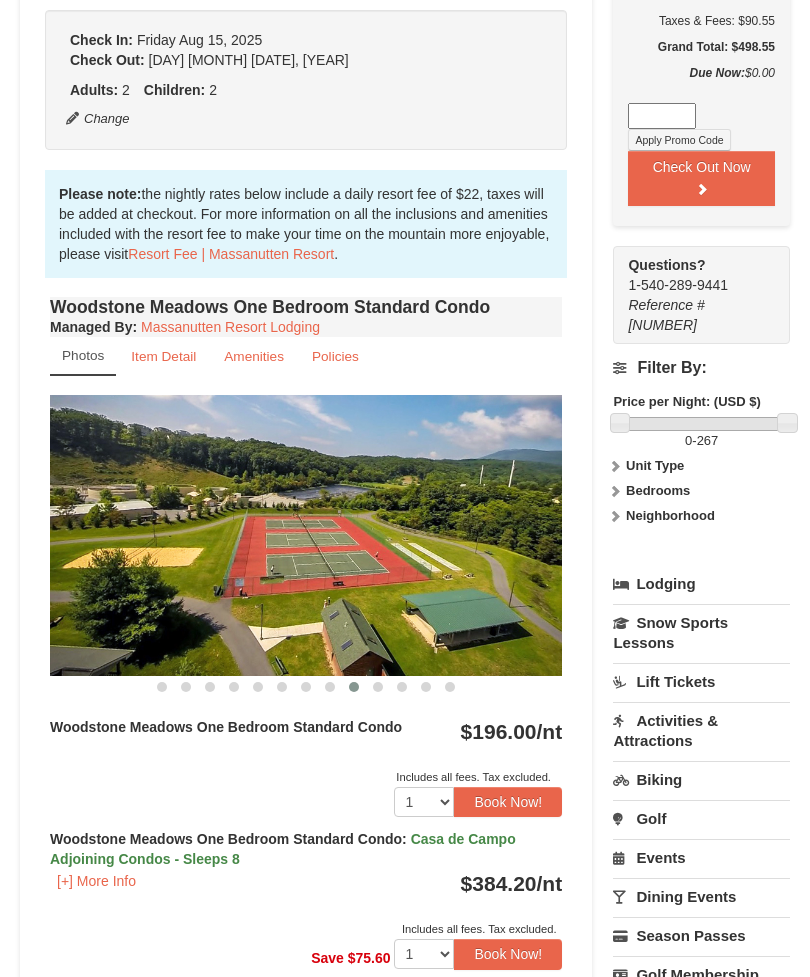 scroll, scrollTop: 501, scrollLeft: 0, axis: vertical 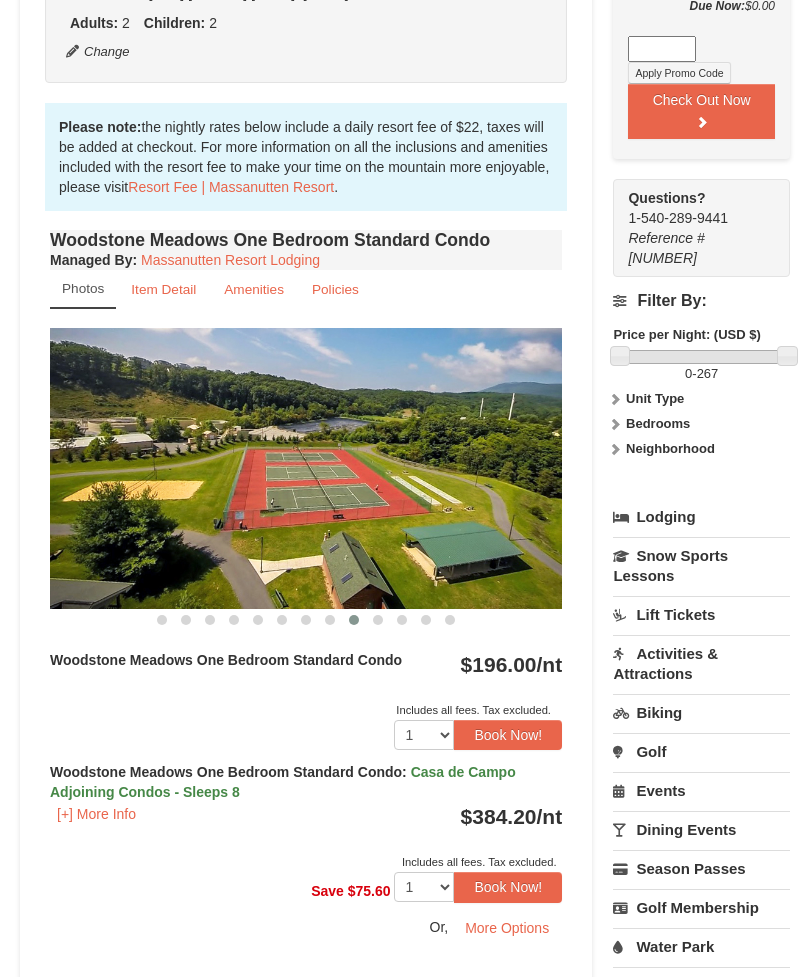 click on "Lift Tickets" at bounding box center (701, 615) 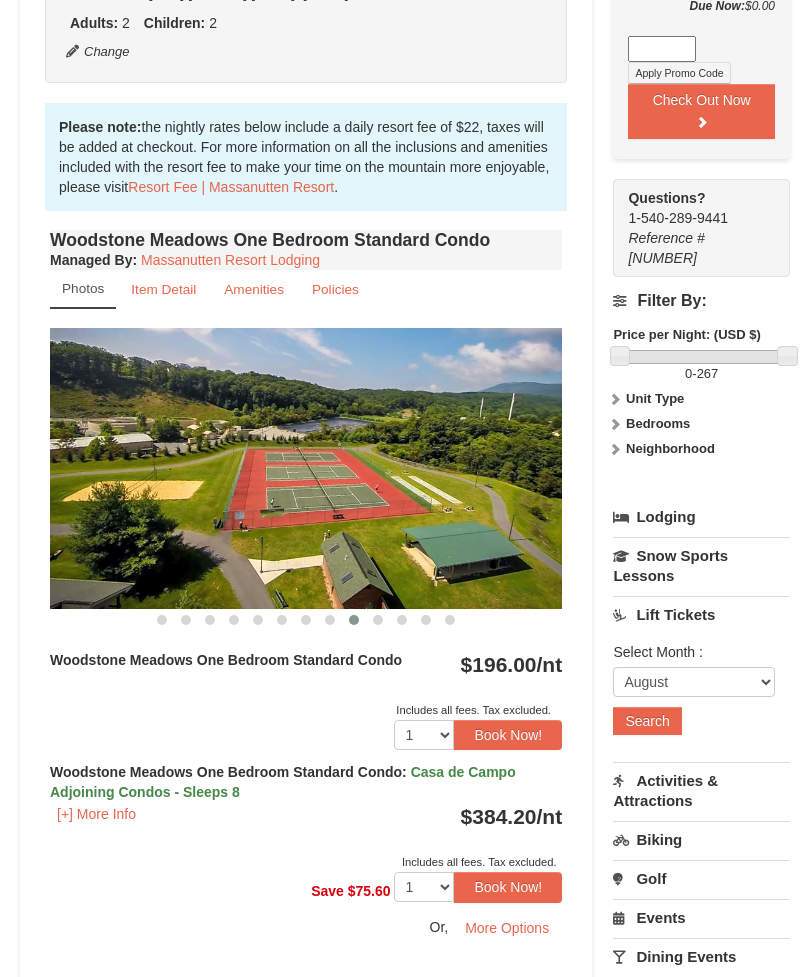 scroll, scrollTop: 567, scrollLeft: 0, axis: vertical 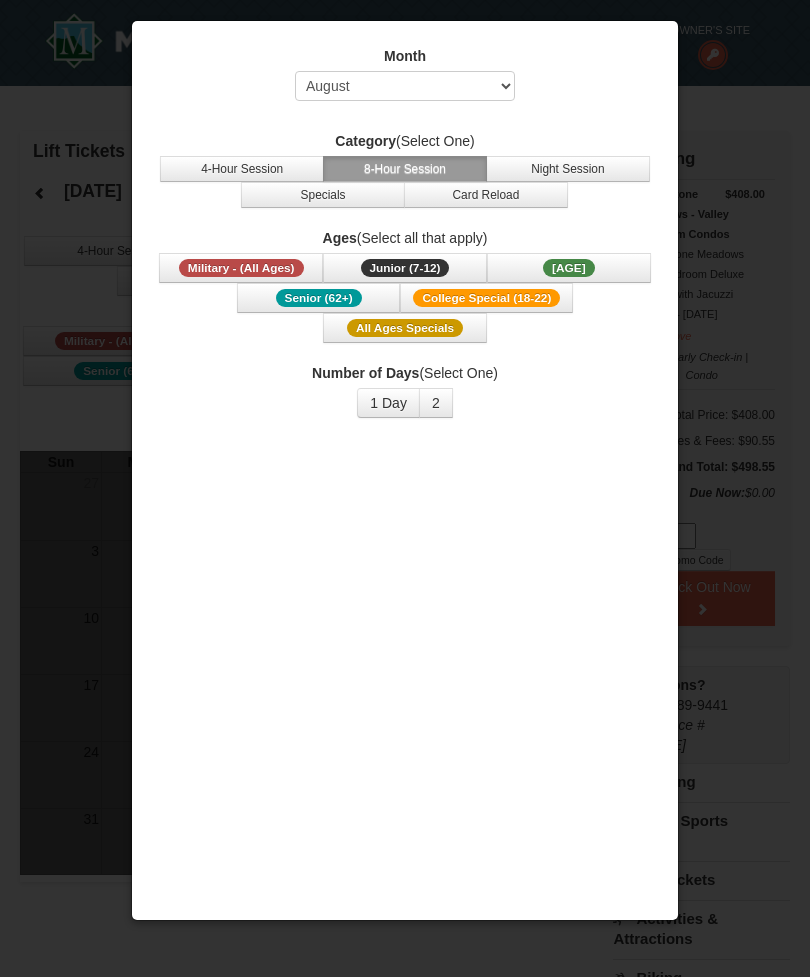 select on "8" 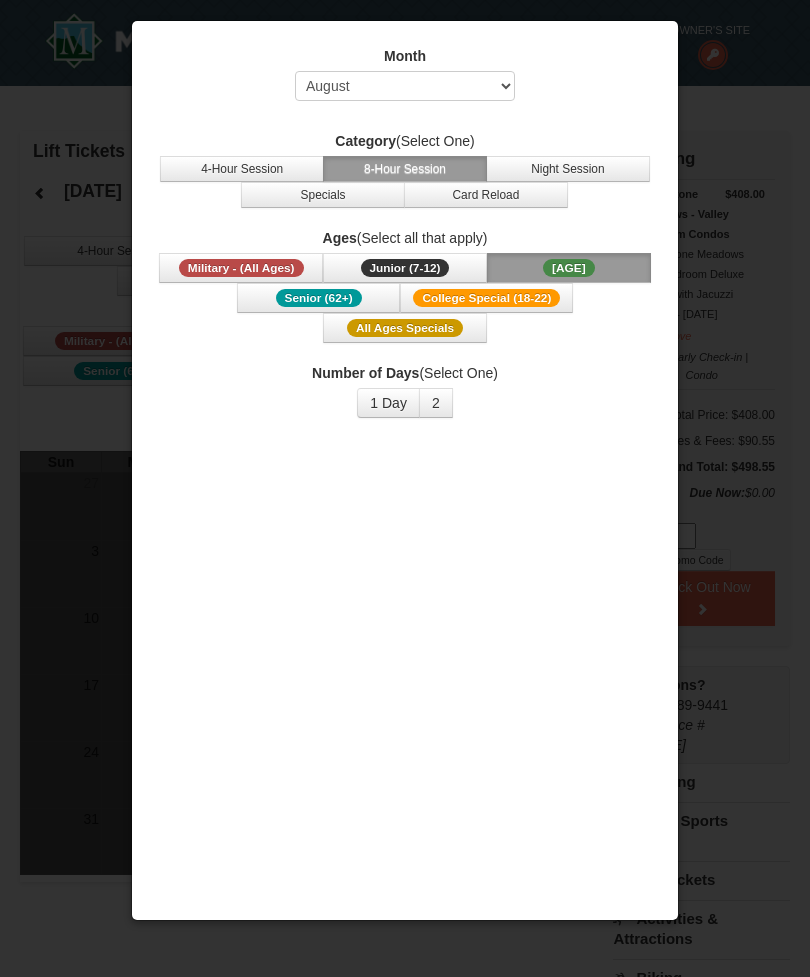 click on "Adult (13-61)" at bounding box center [569, 268] 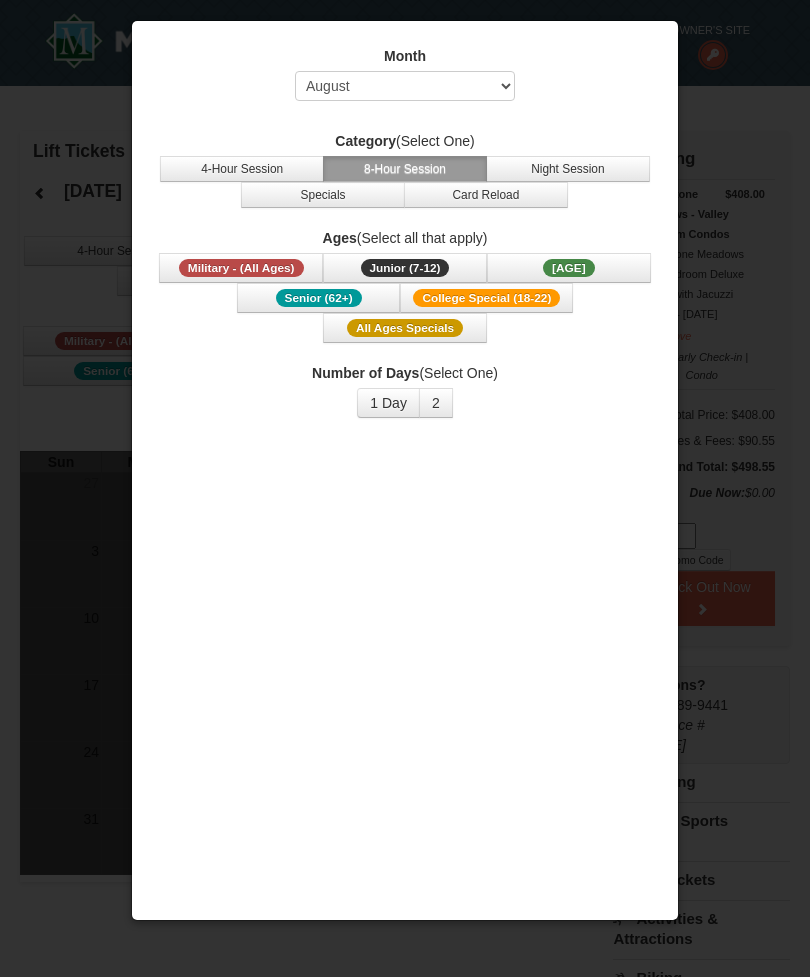 click on "Adult (13-61)" at bounding box center [569, 268] 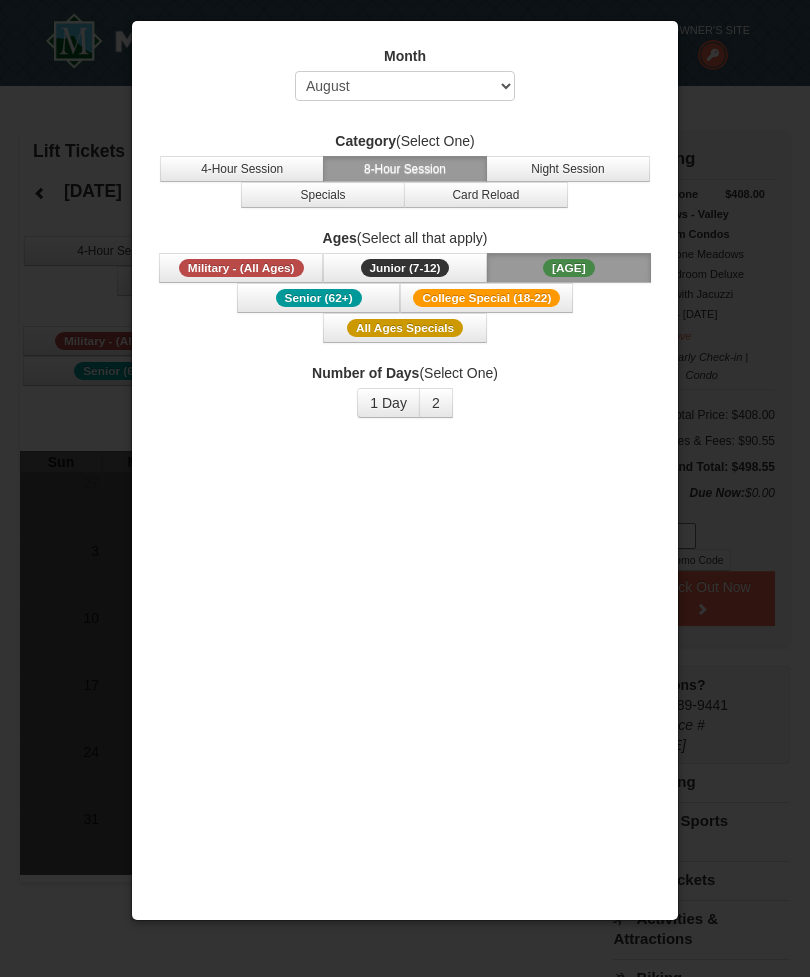 click on "Junior (7-12)" at bounding box center (405, 268) 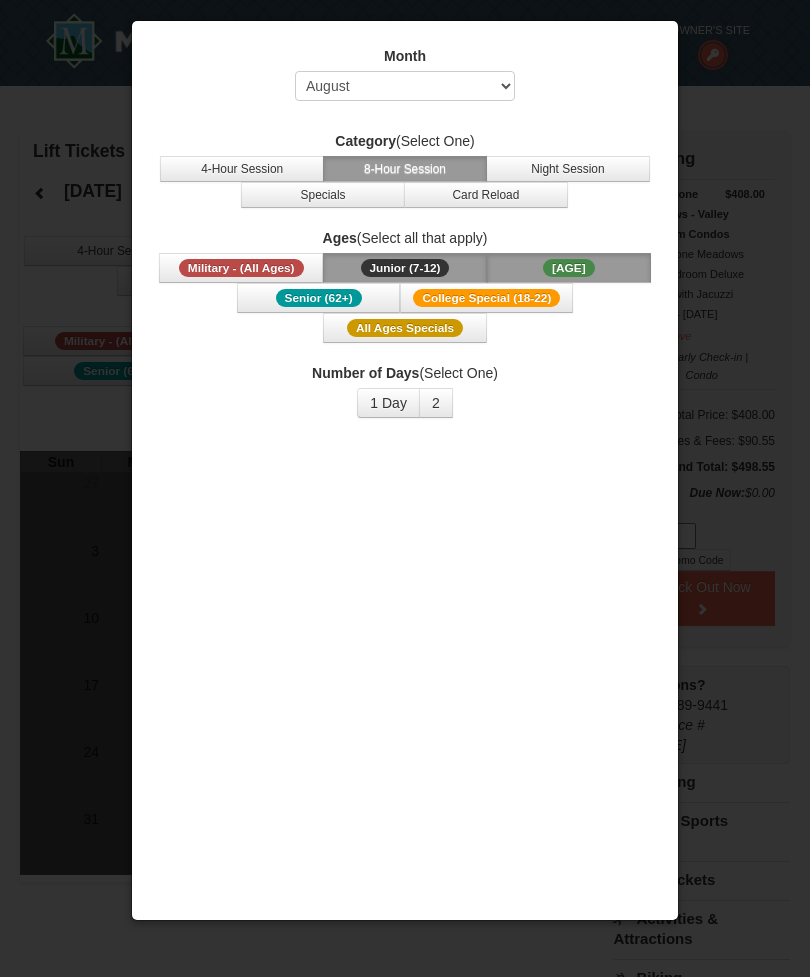 click on "Military - (All Ages)" at bounding box center (241, 268) 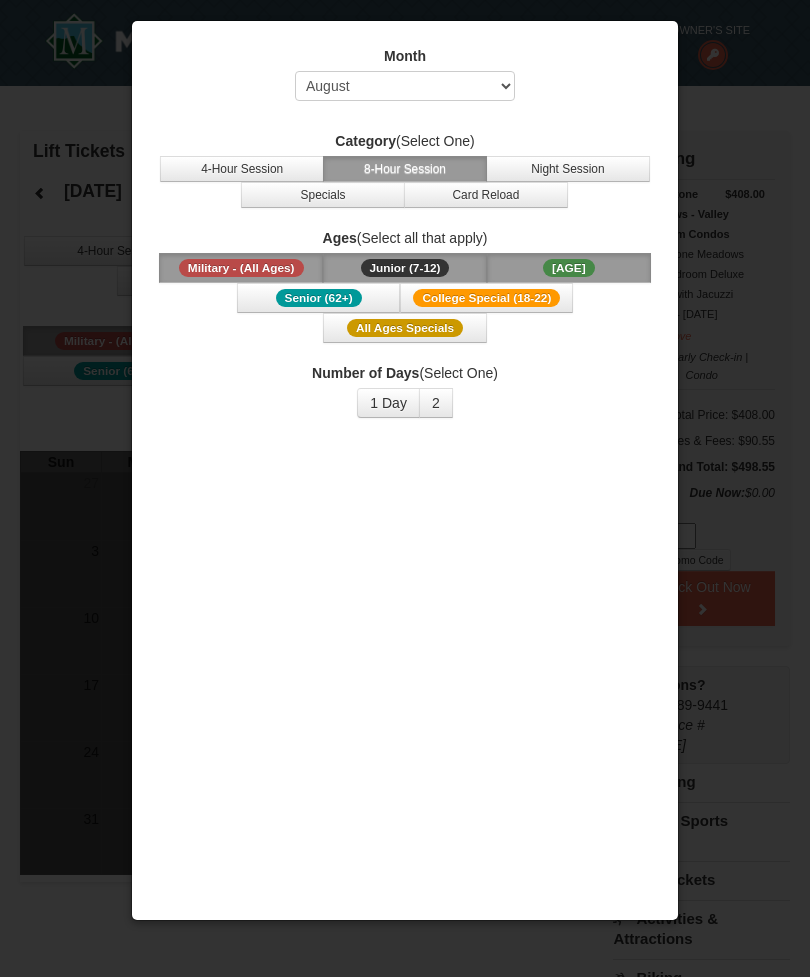 click on "Junior (7-12)" at bounding box center (405, 268) 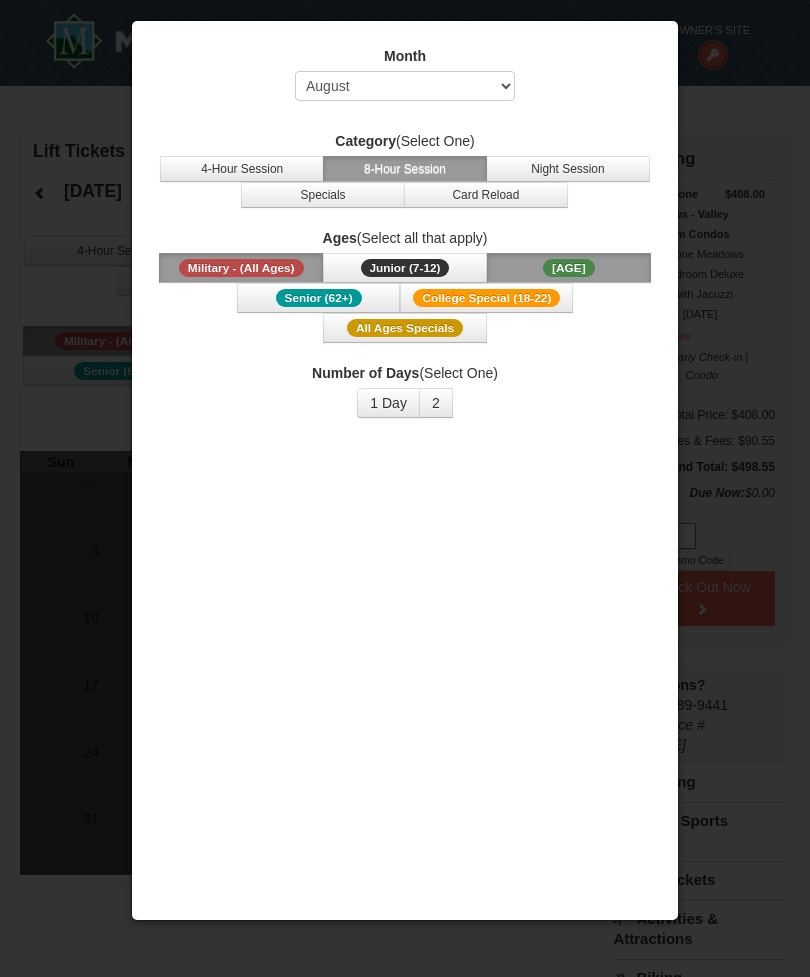 click on "Adult (13-61)" at bounding box center [569, 268] 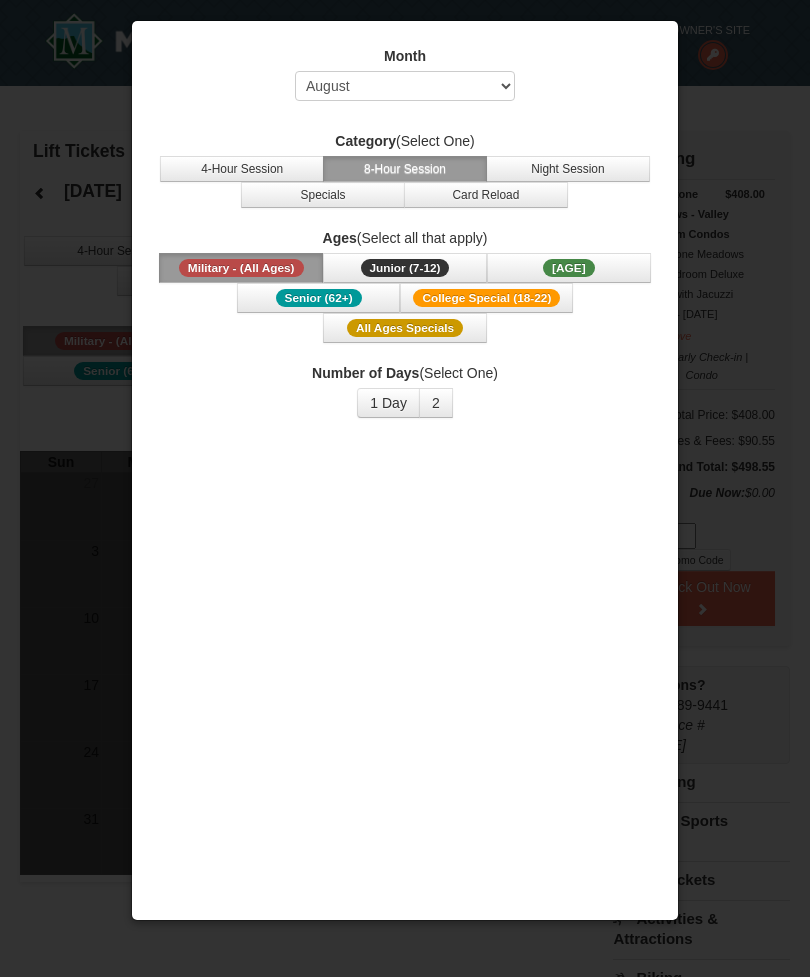click on "Military - (All Ages)" at bounding box center [241, 268] 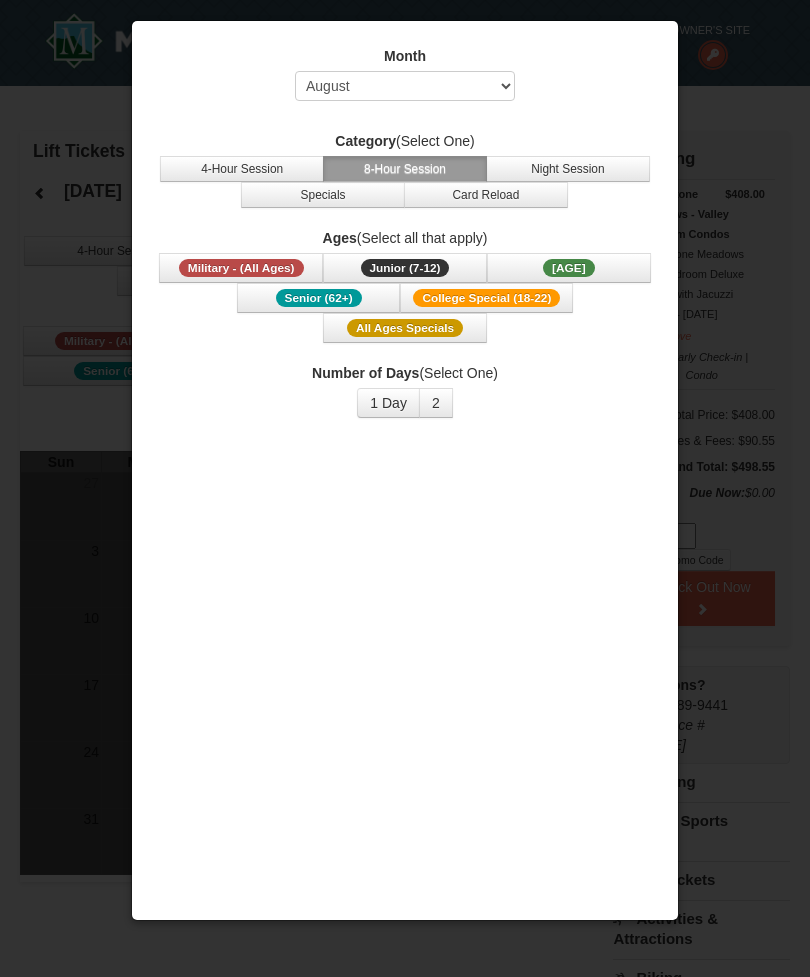 click on "Junior (7-12)" at bounding box center (405, 268) 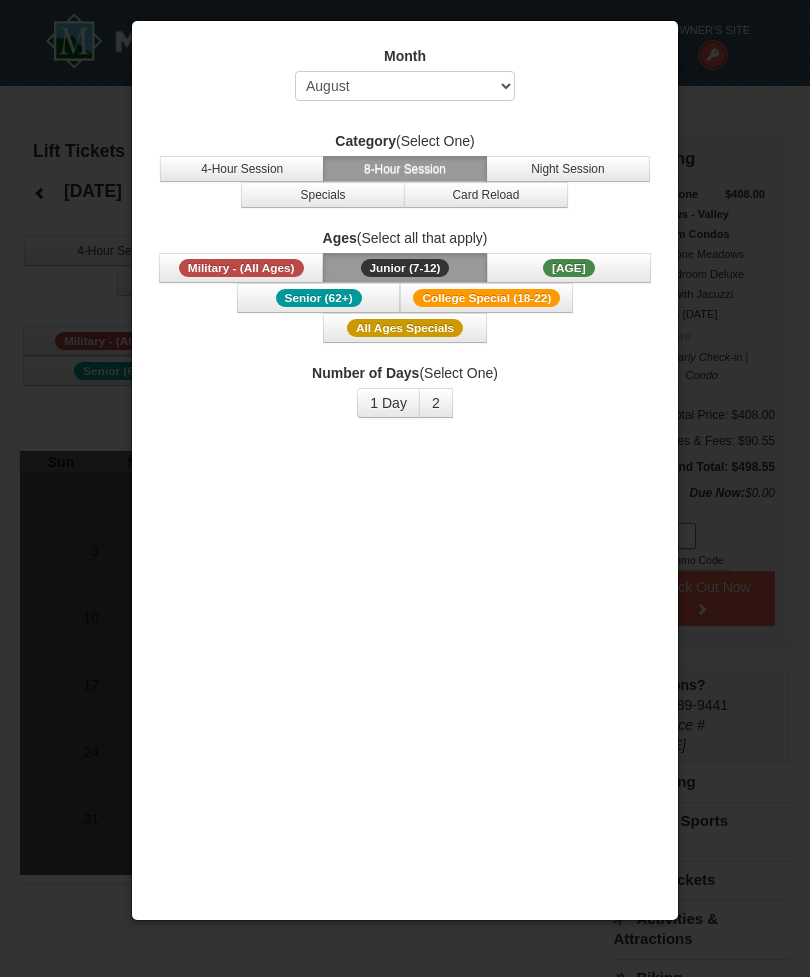 click on "Adult (13-61)" at bounding box center (569, 268) 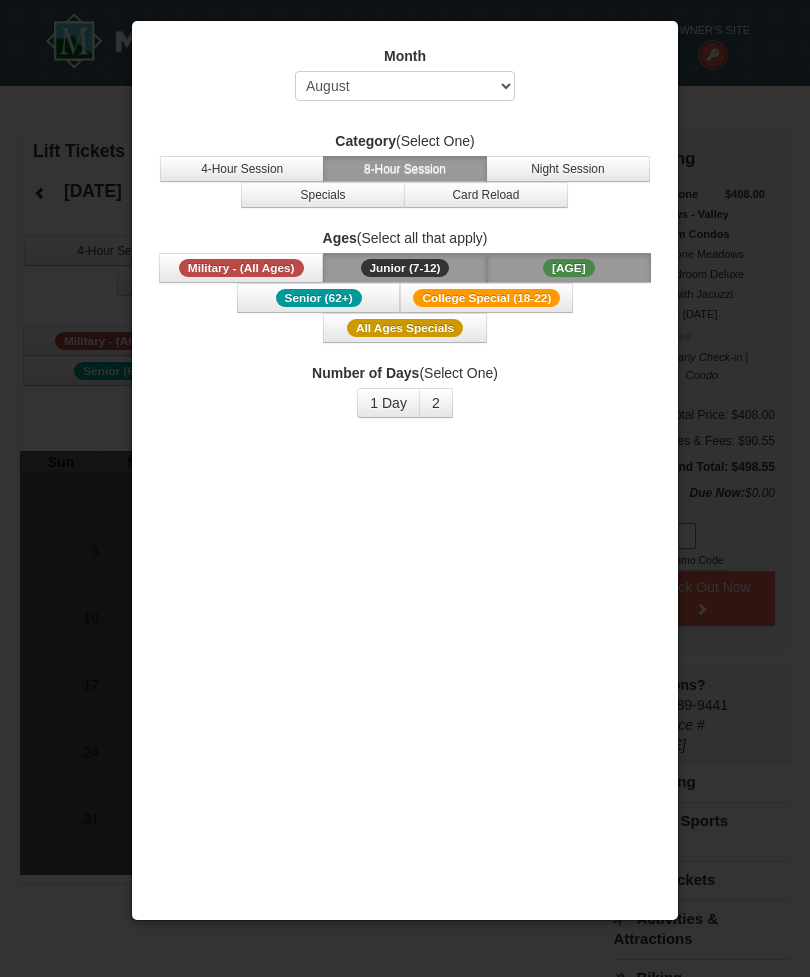 click on "1 Day" at bounding box center [388, 403] 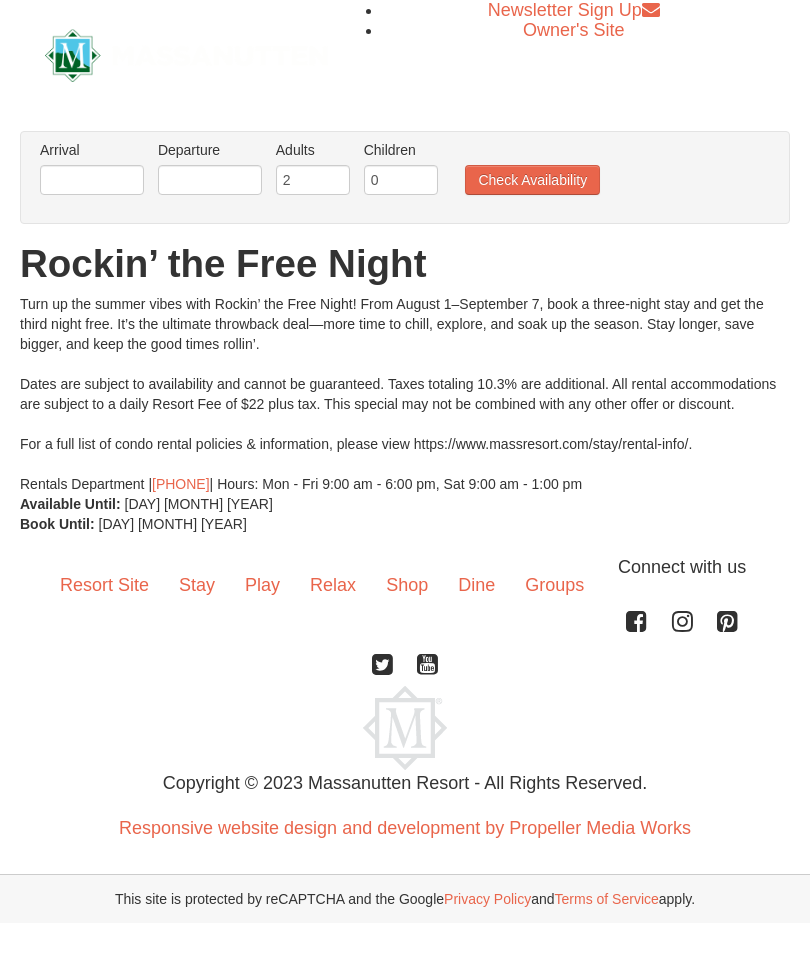 scroll, scrollTop: 0, scrollLeft: 0, axis: both 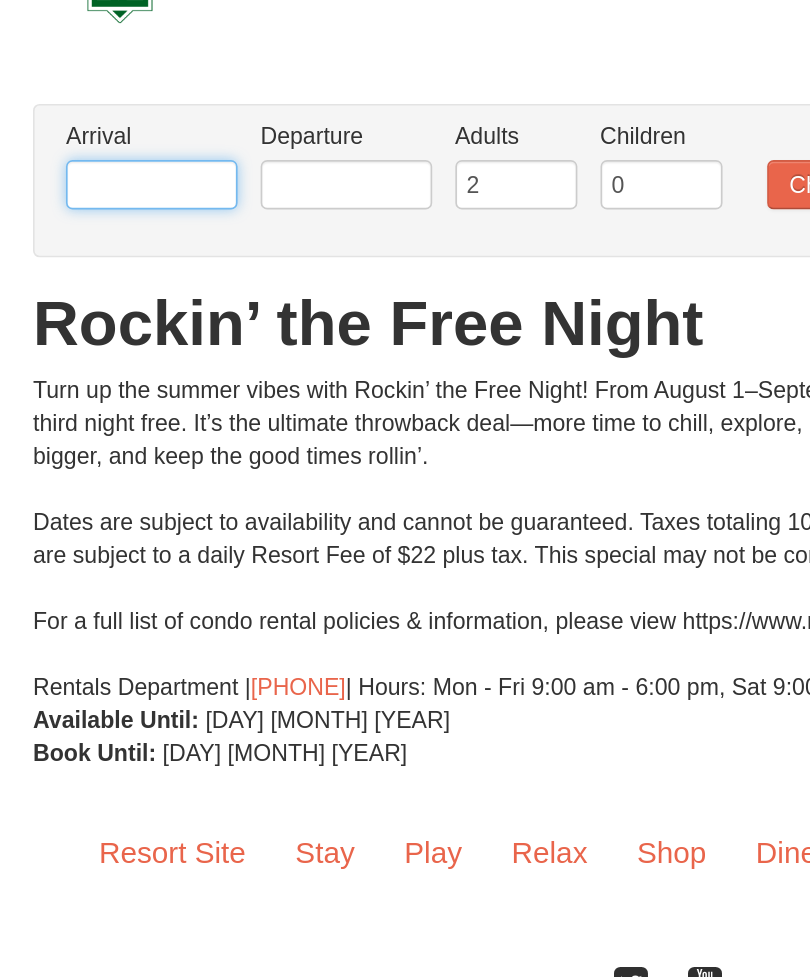 click at bounding box center (92, 180) 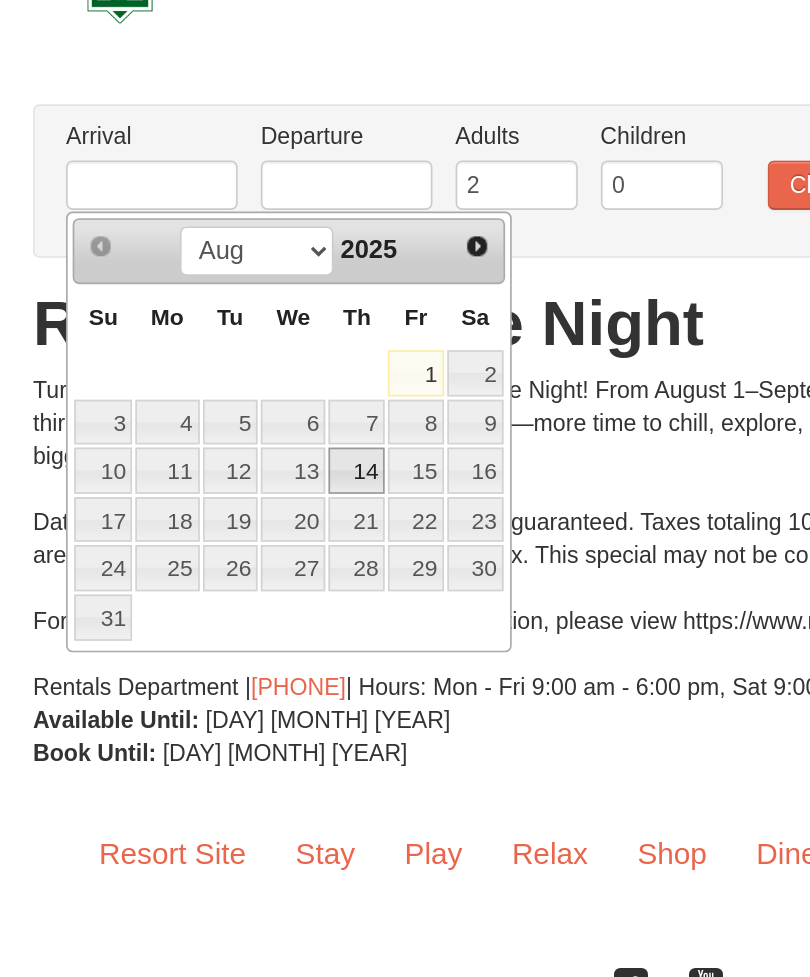 click on "14" at bounding box center [216, 353] 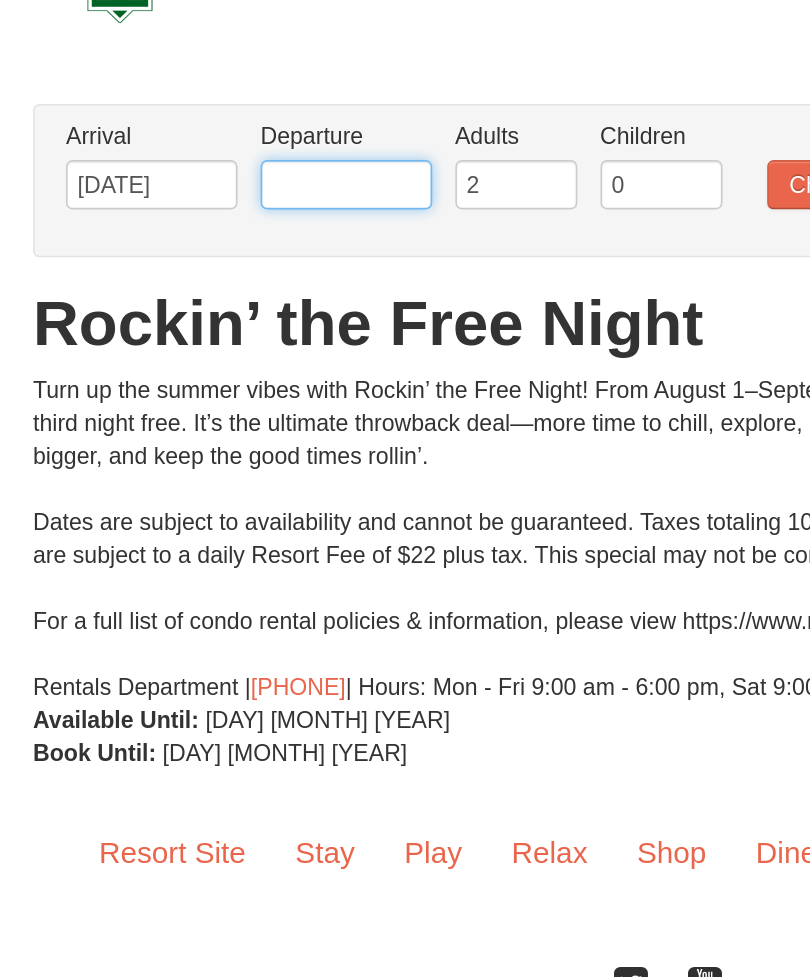 click at bounding box center [210, 180] 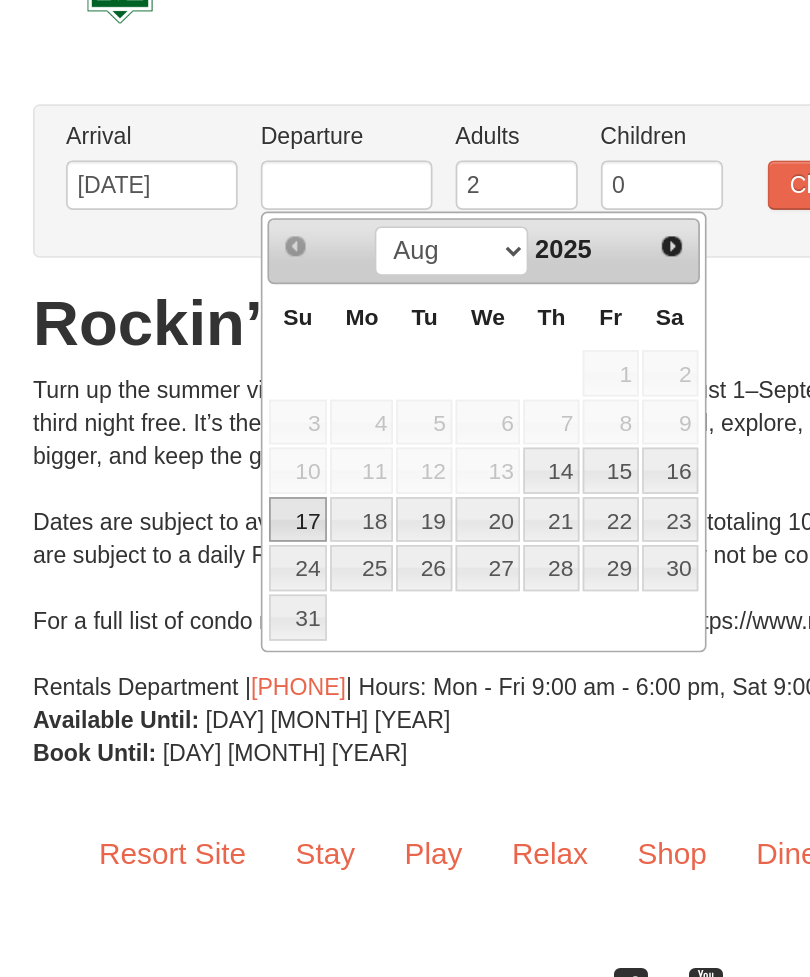 click on "17" at bounding box center [180, 383] 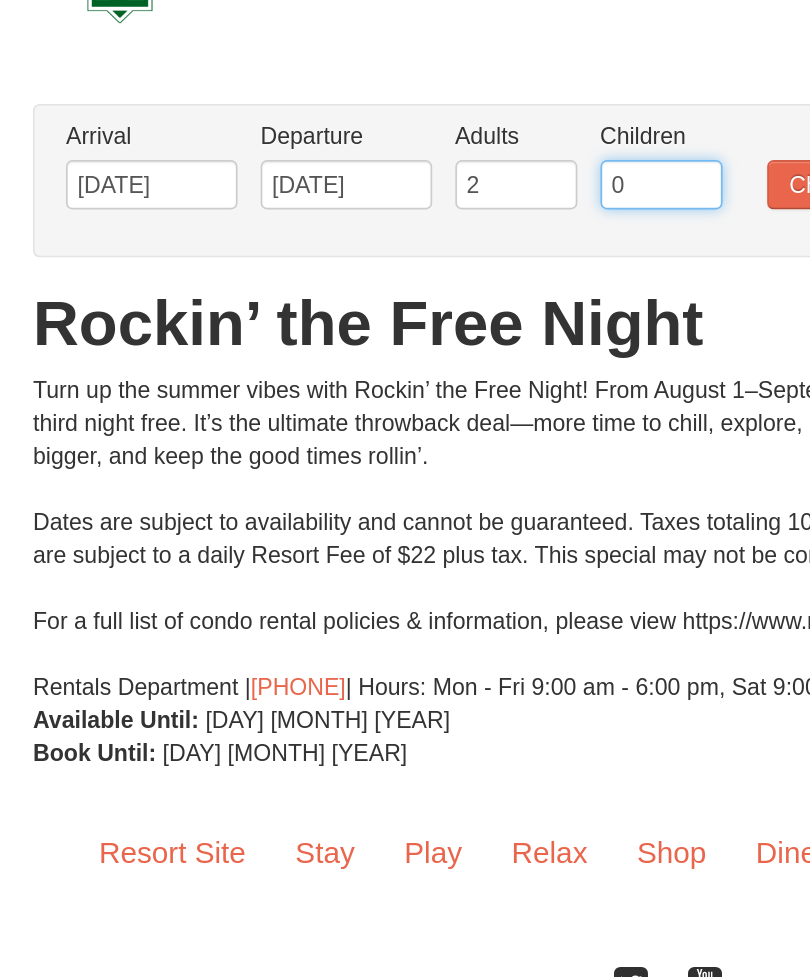 click on "0" at bounding box center [401, 180] 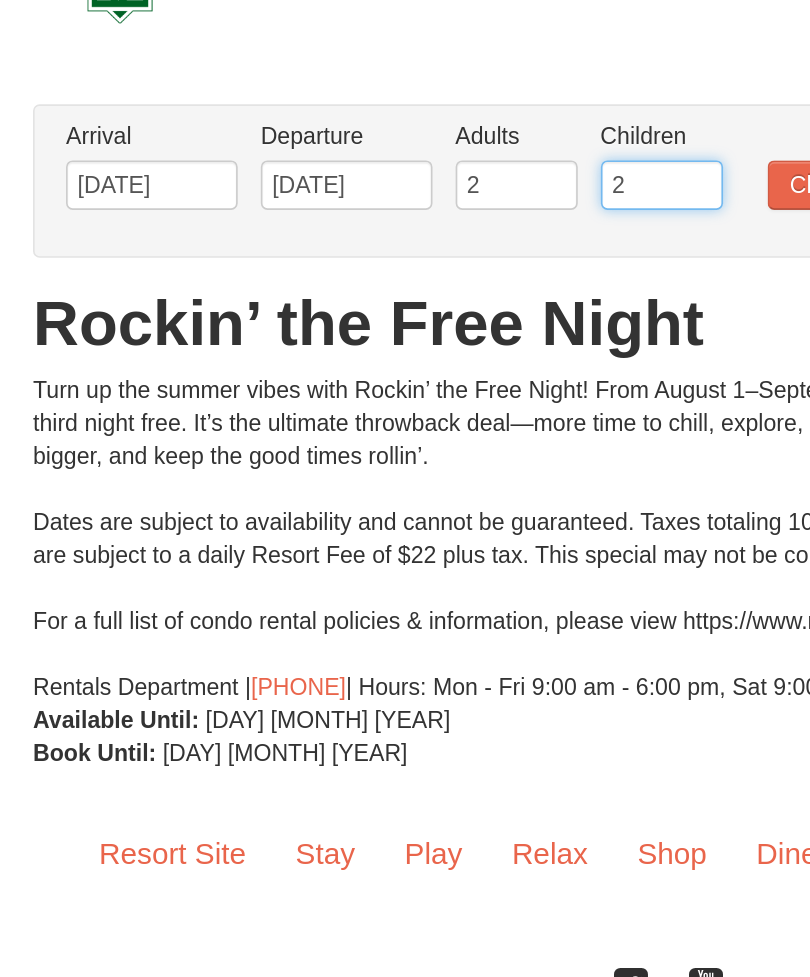 type on "2" 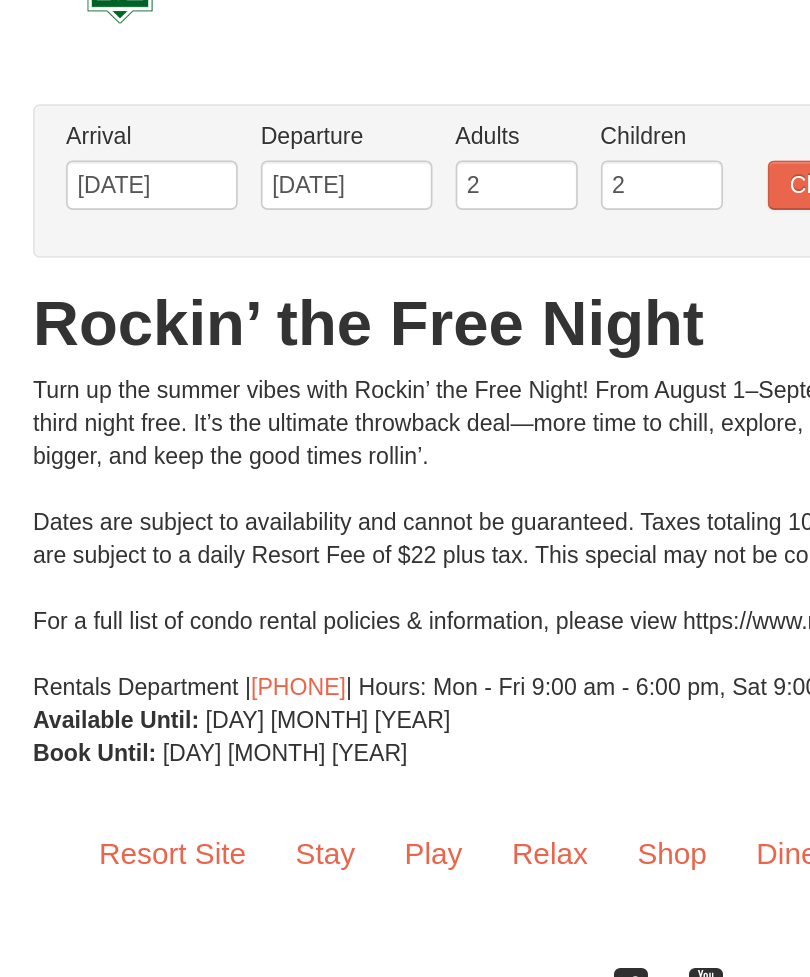 click on "Check Availability" at bounding box center [532, 180] 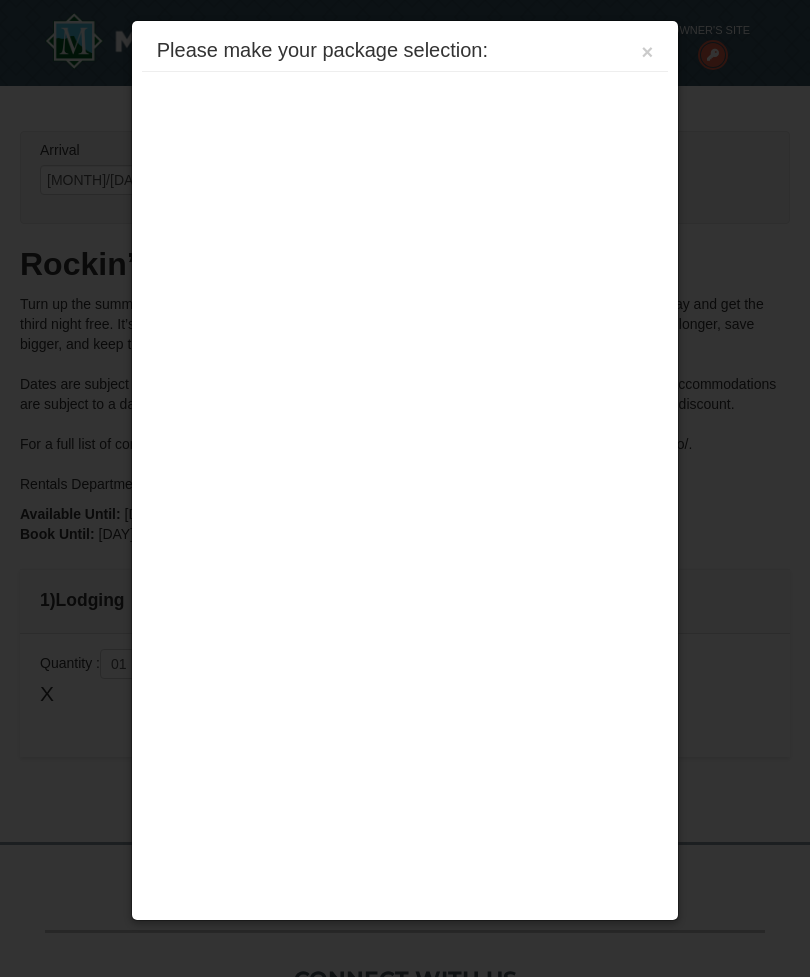 scroll, scrollTop: 370, scrollLeft: 0, axis: vertical 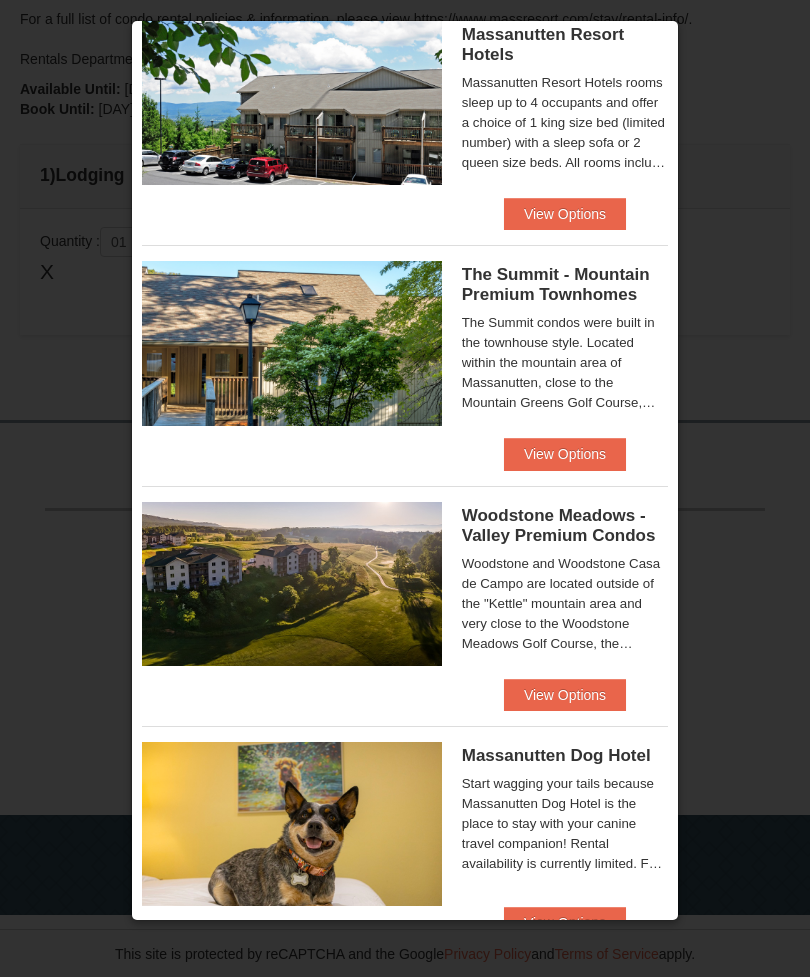 click on "View Options" at bounding box center [565, 695] 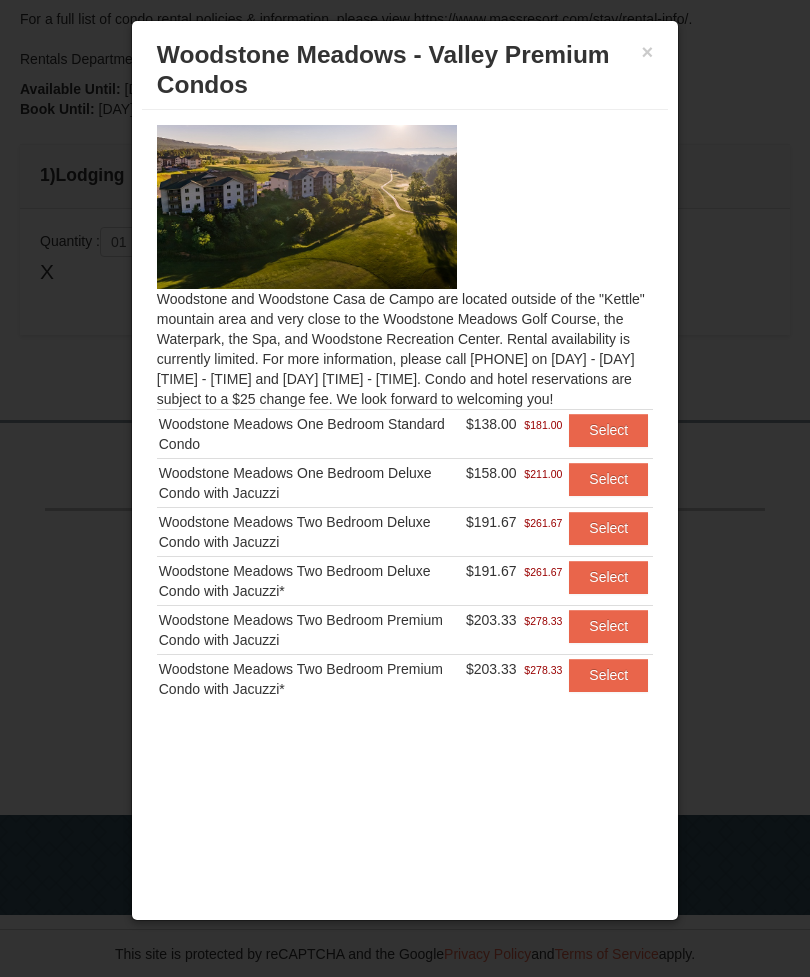 click on "Select" at bounding box center (608, 479) 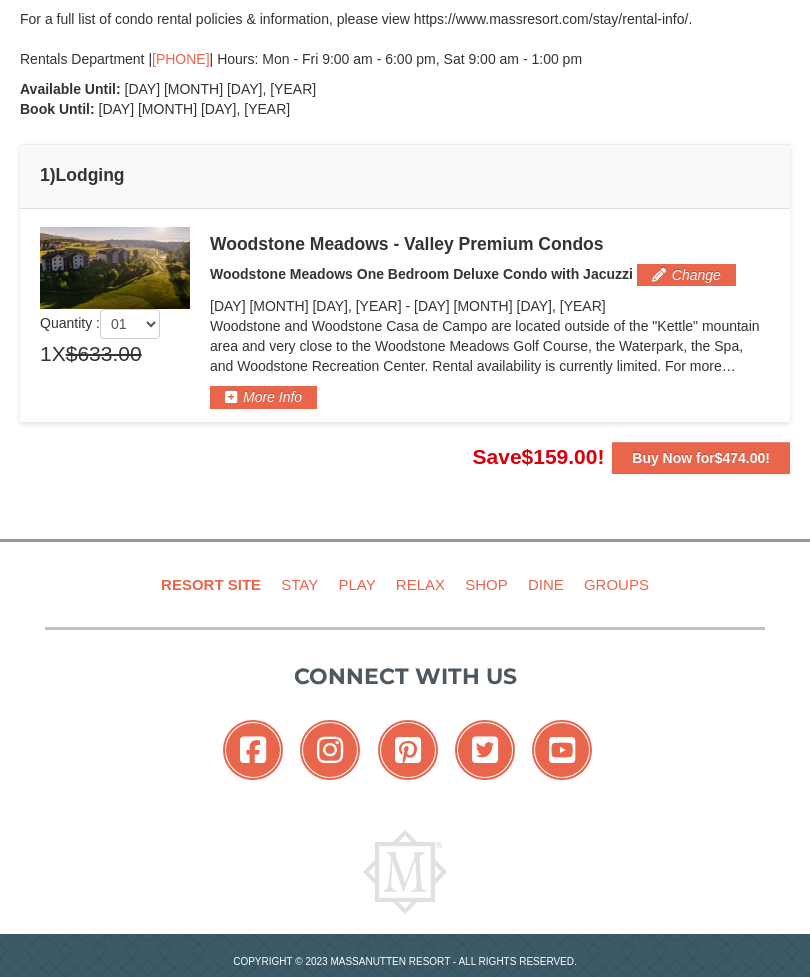 click on "Buy Now for
$474.00 !" at bounding box center (701, 458) 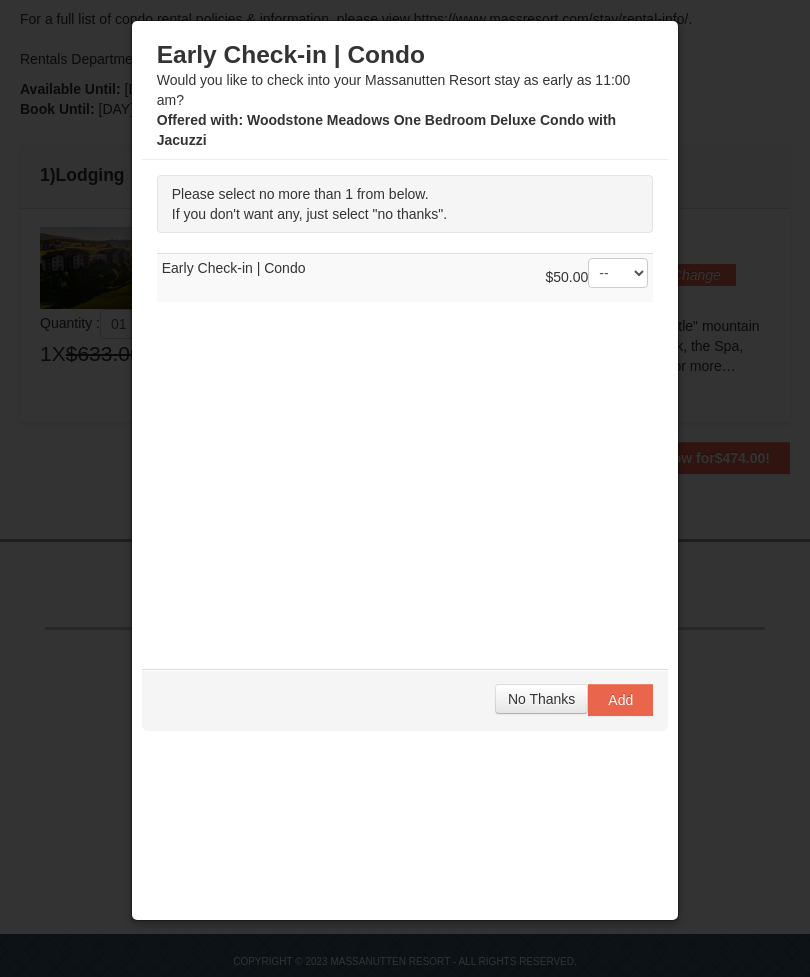 click on "No Thanks" at bounding box center [541, 699] 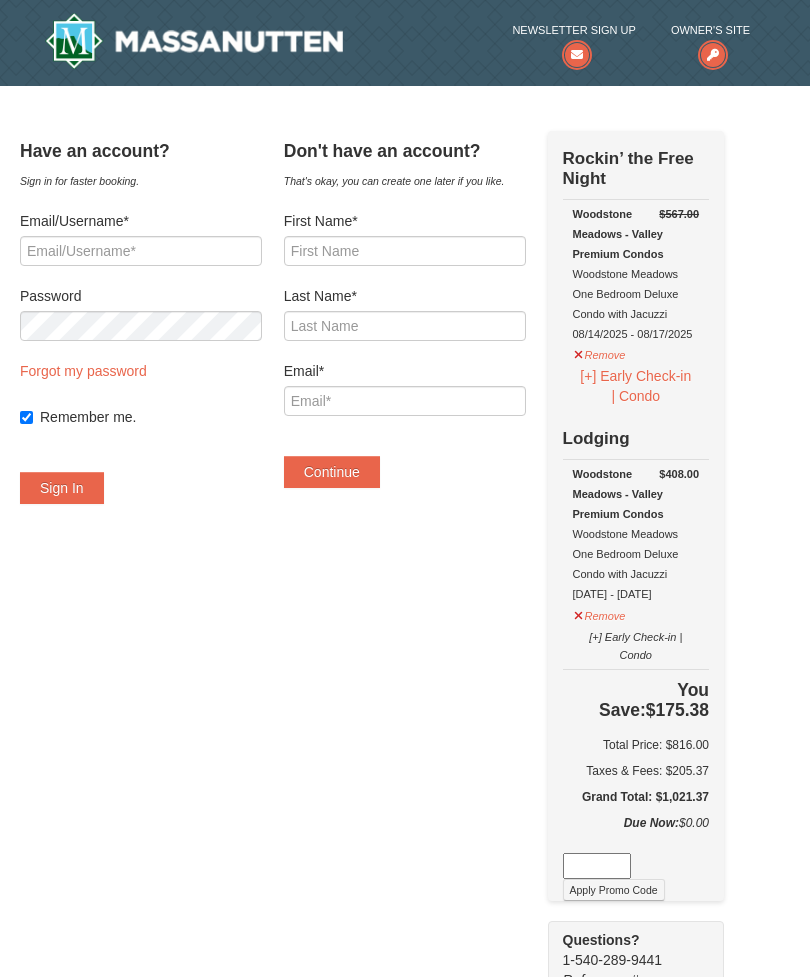scroll, scrollTop: 0, scrollLeft: 0, axis: both 